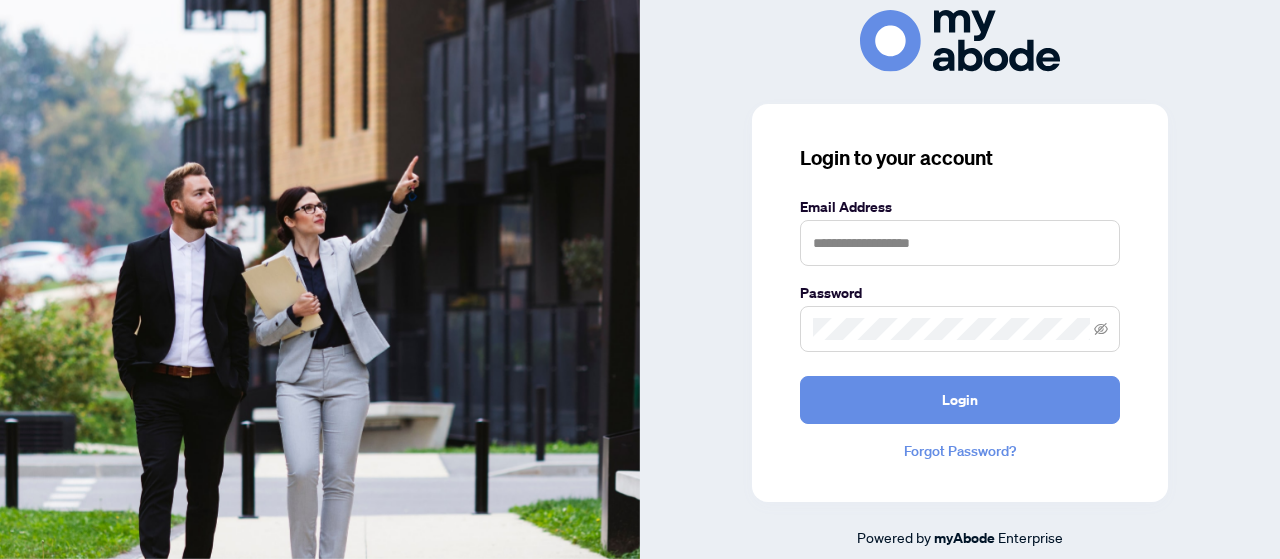 scroll, scrollTop: 0, scrollLeft: 0, axis: both 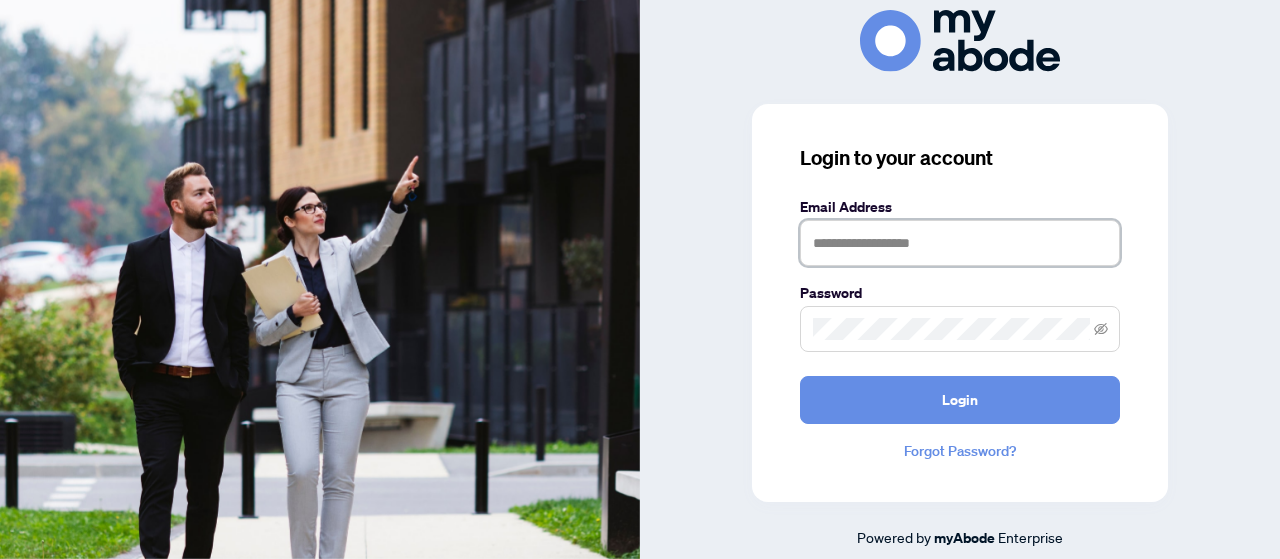 click at bounding box center [960, 243] 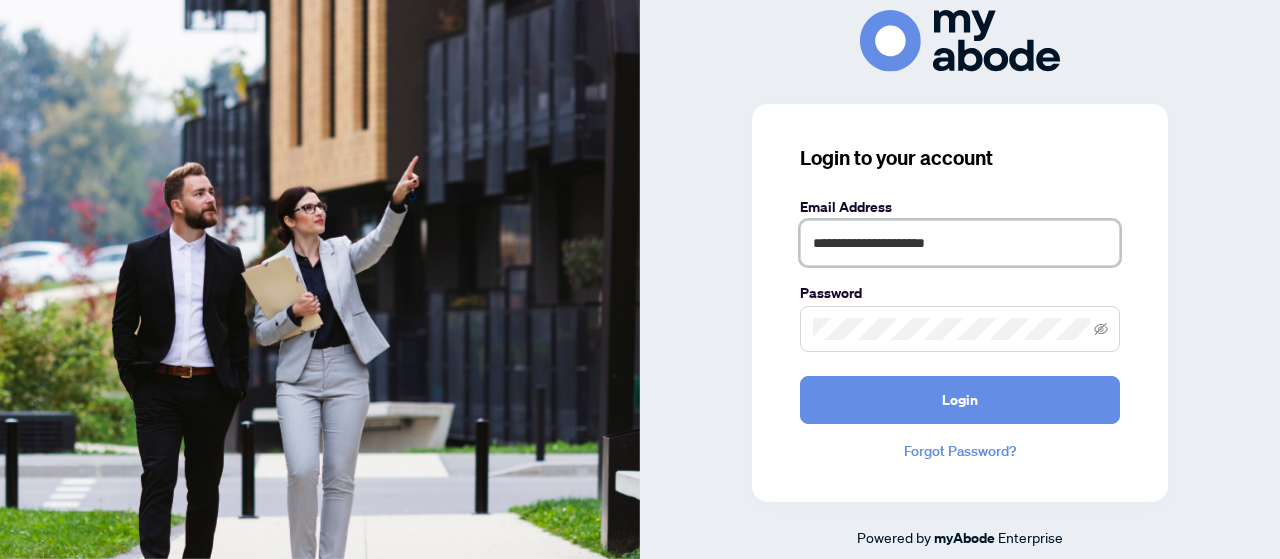 type on "**********" 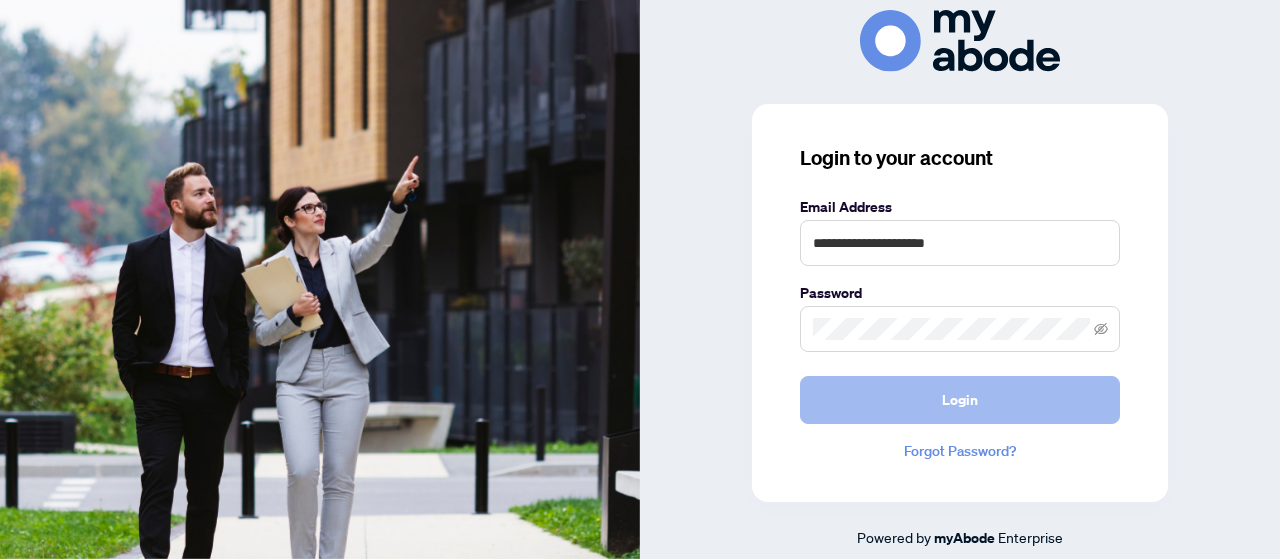 click on "Login" at bounding box center (960, 400) 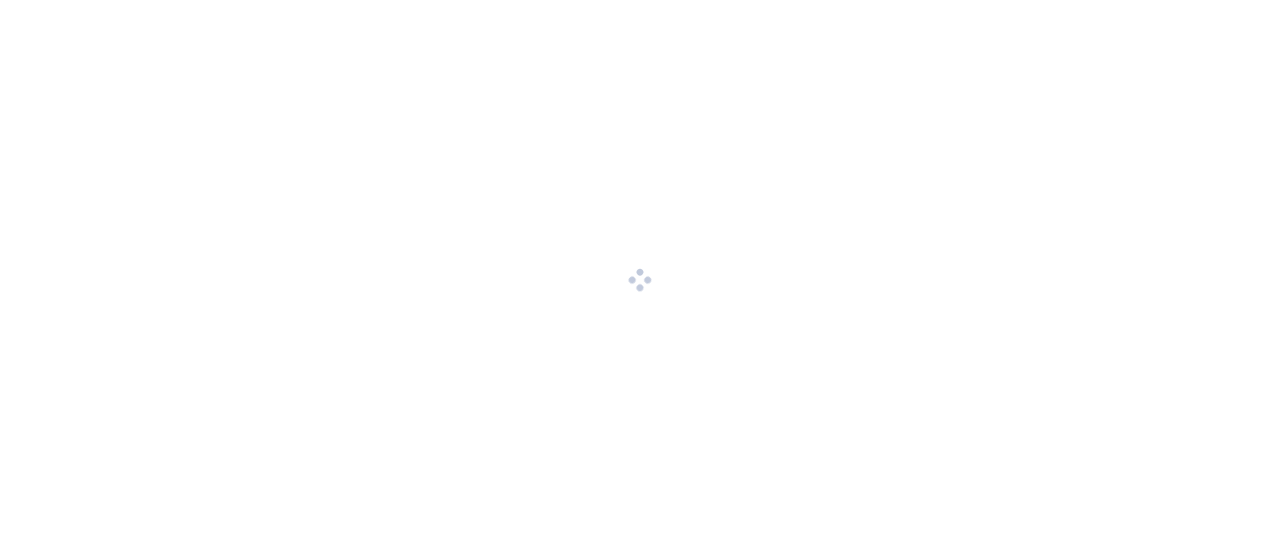 scroll, scrollTop: 0, scrollLeft: 0, axis: both 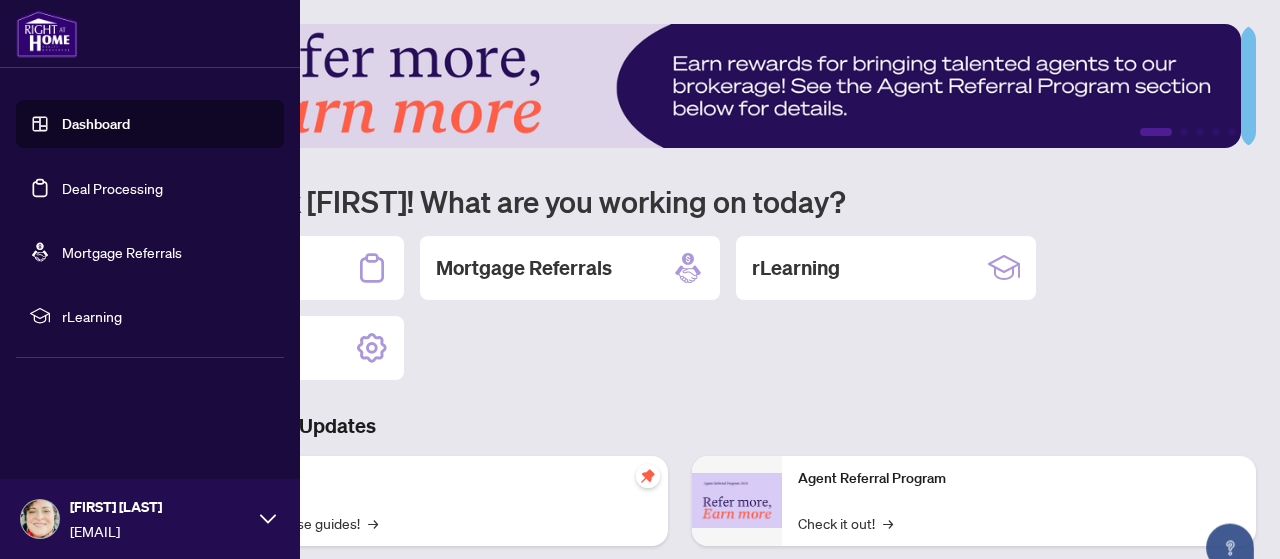 click on "Deal Processing" at bounding box center [112, 188] 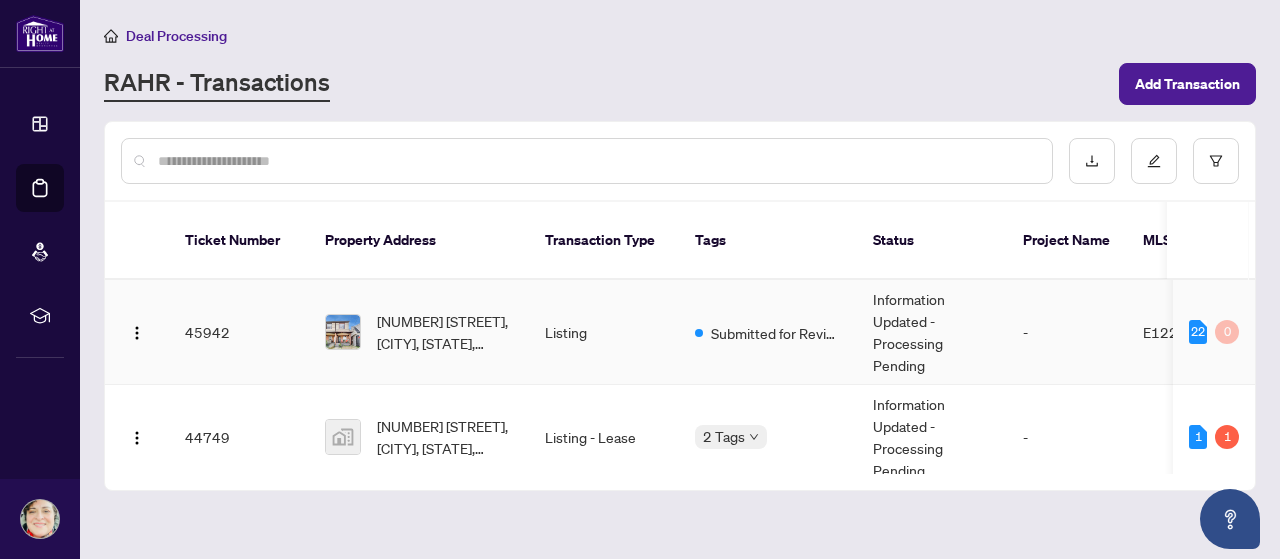 scroll, scrollTop: 100, scrollLeft: 0, axis: vertical 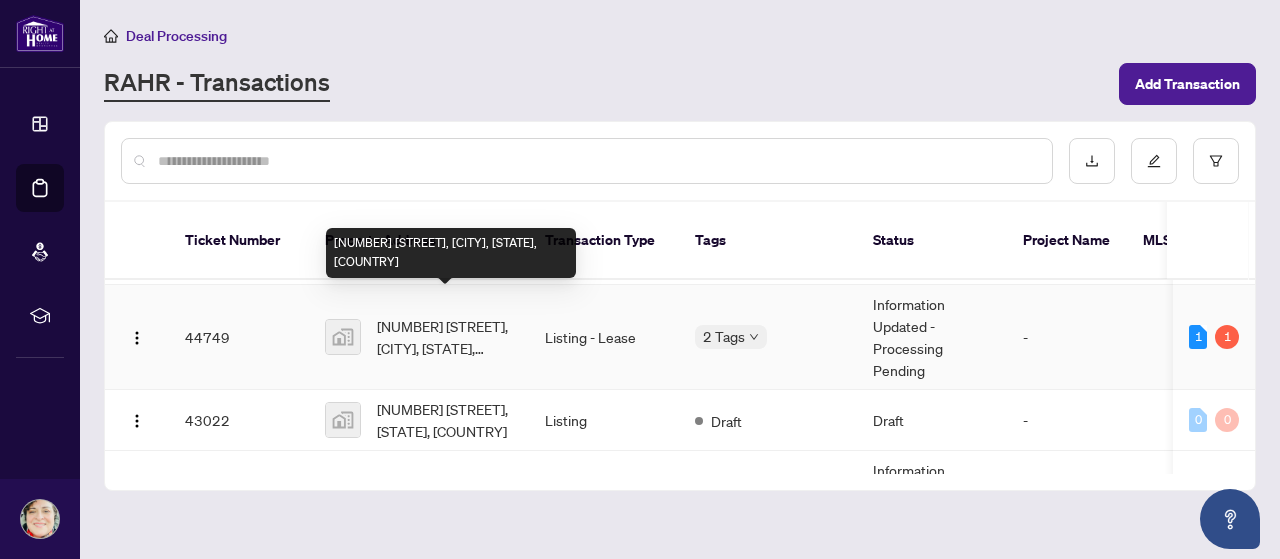 click on "[NUMBER] [STREET], [CITY], [STATE], [COUNTRY]" at bounding box center (445, 337) 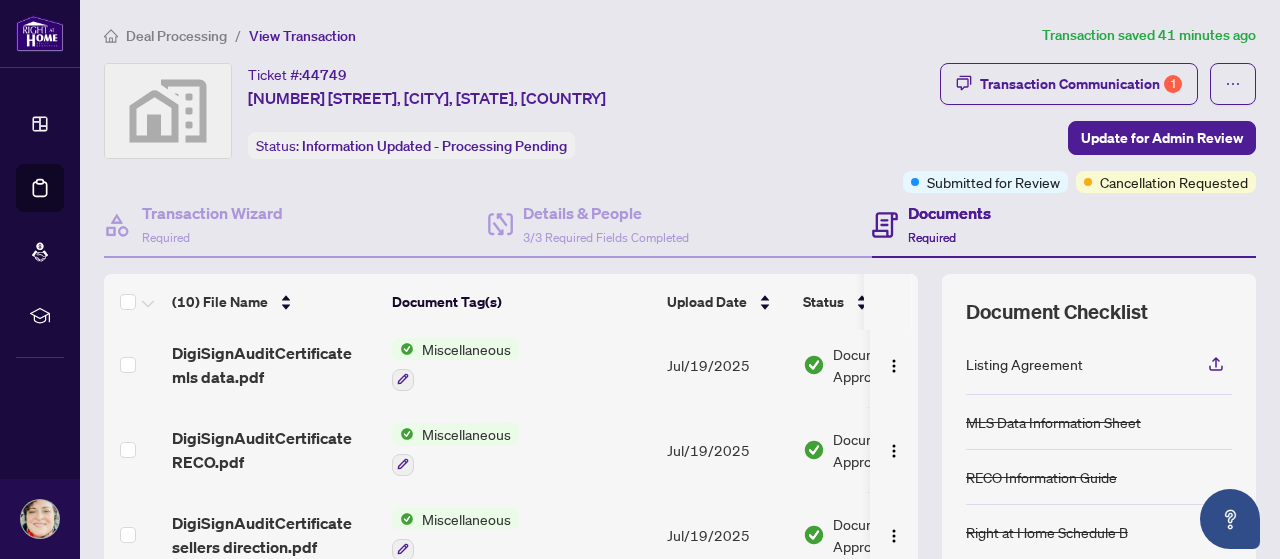 scroll, scrollTop: 548, scrollLeft: 0, axis: vertical 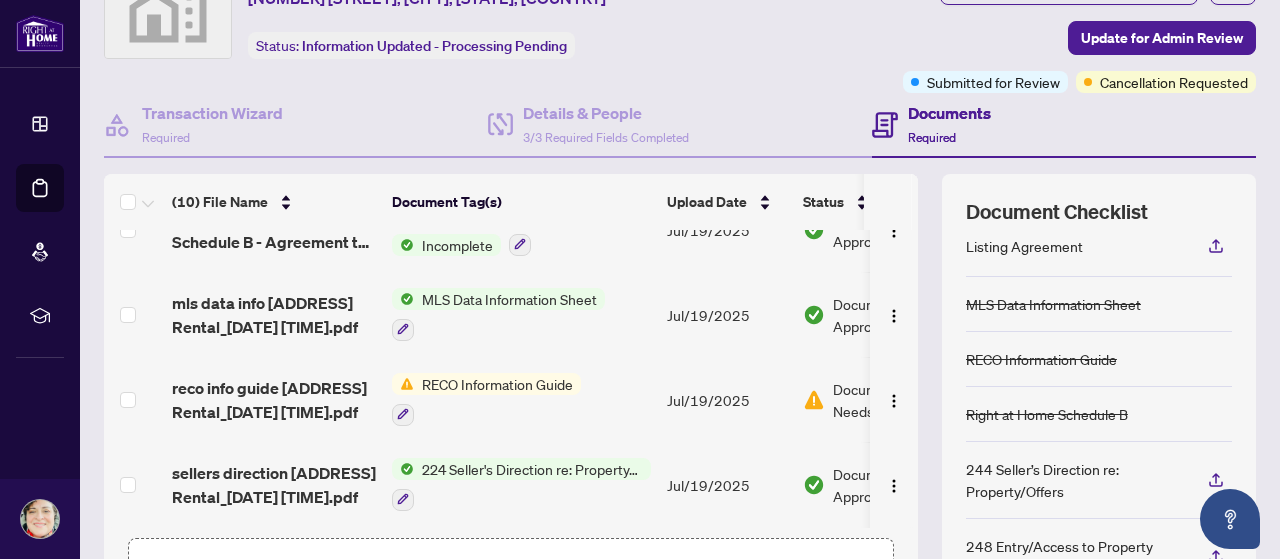 click on "RECO Information Guide" at bounding box center [497, 384] 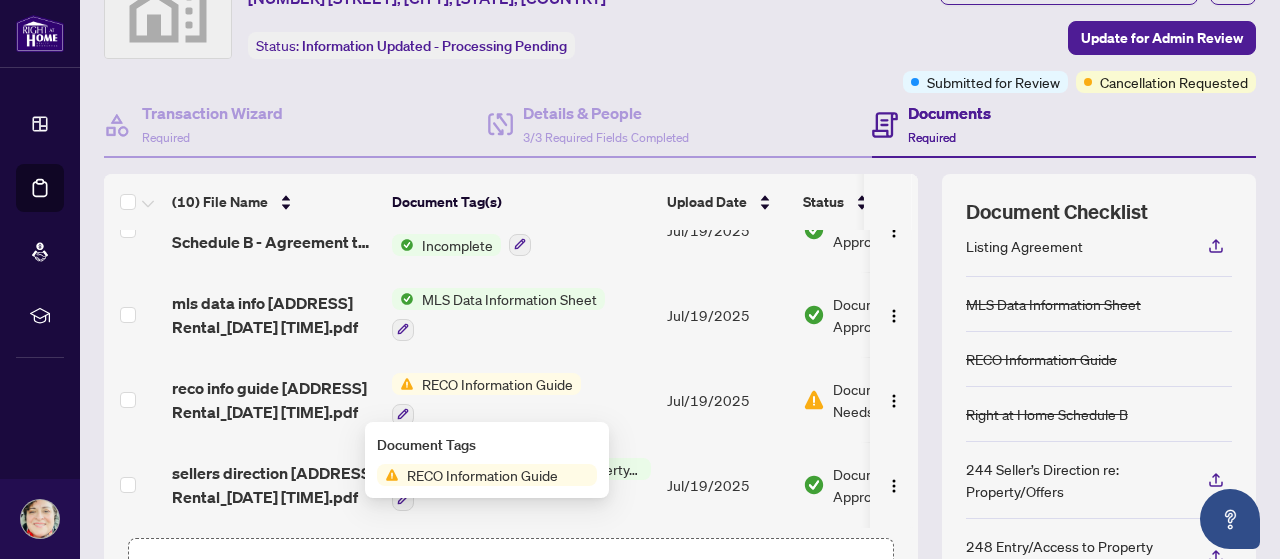 click on "RECO Information Guide" at bounding box center [482, 475] 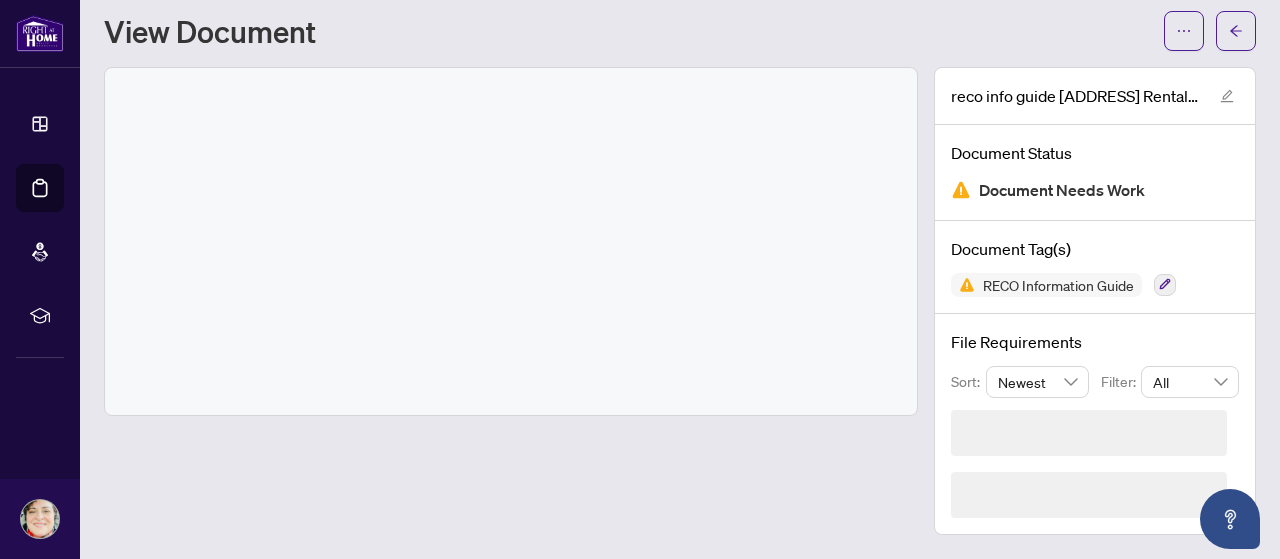 scroll, scrollTop: 0, scrollLeft: 0, axis: both 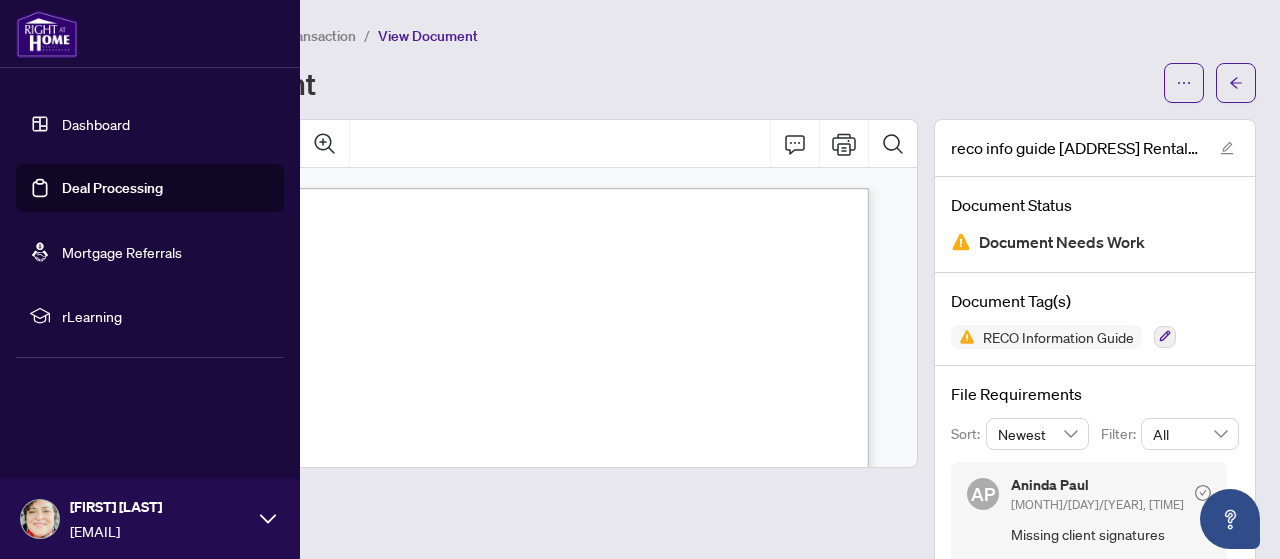 click on "Deal Processing" at bounding box center [112, 188] 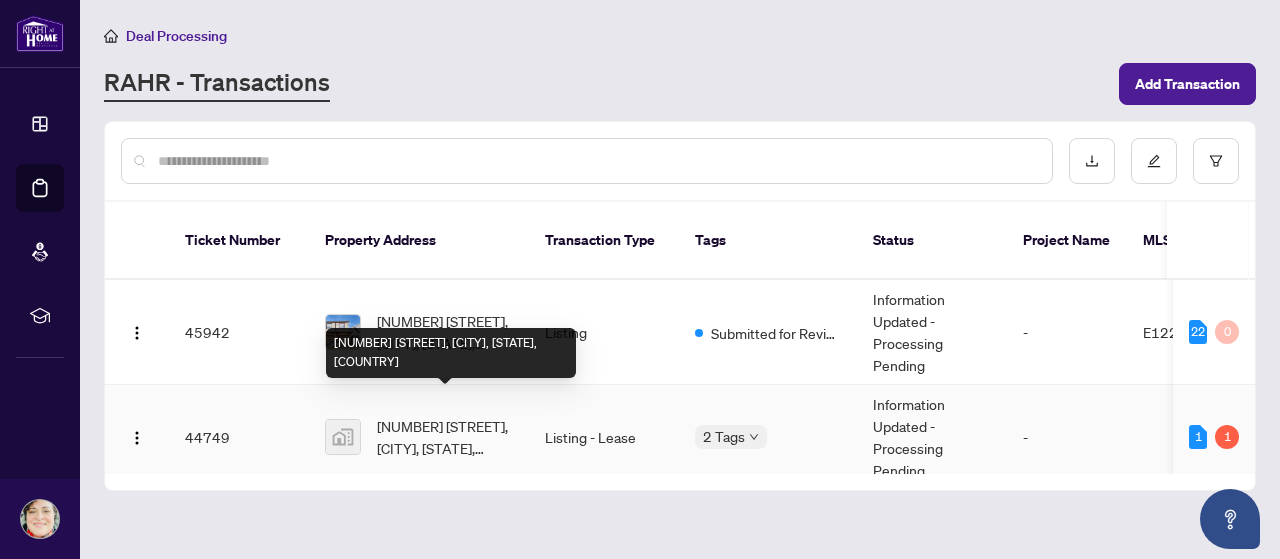 click on "[NUMBER] [STREET], [CITY], [STATE], [COUNTRY]" at bounding box center (445, 437) 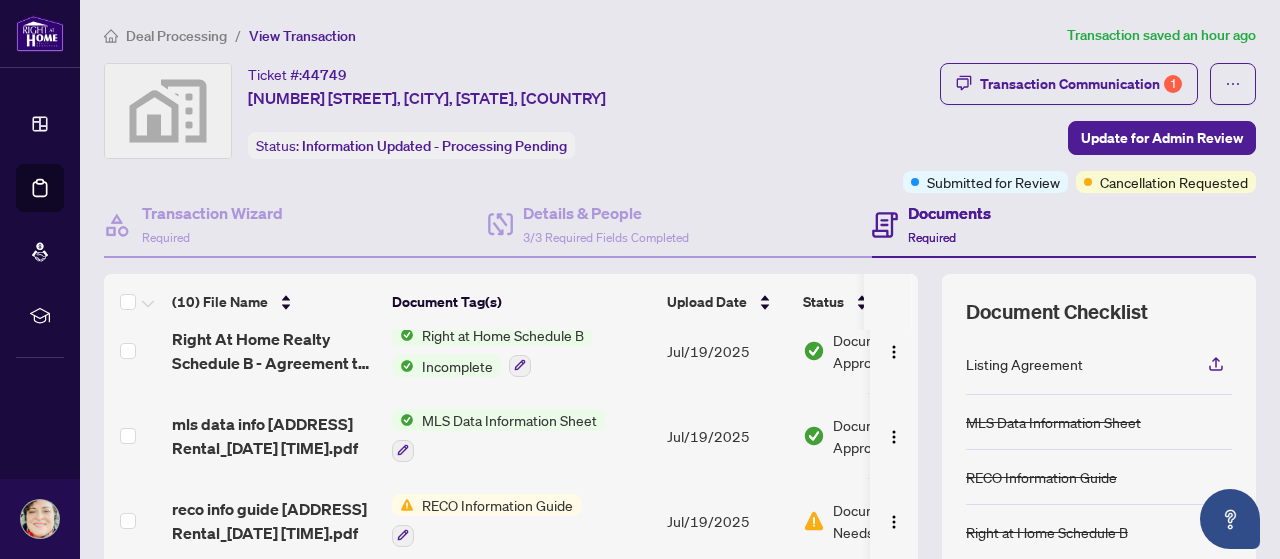 scroll, scrollTop: 548, scrollLeft: 0, axis: vertical 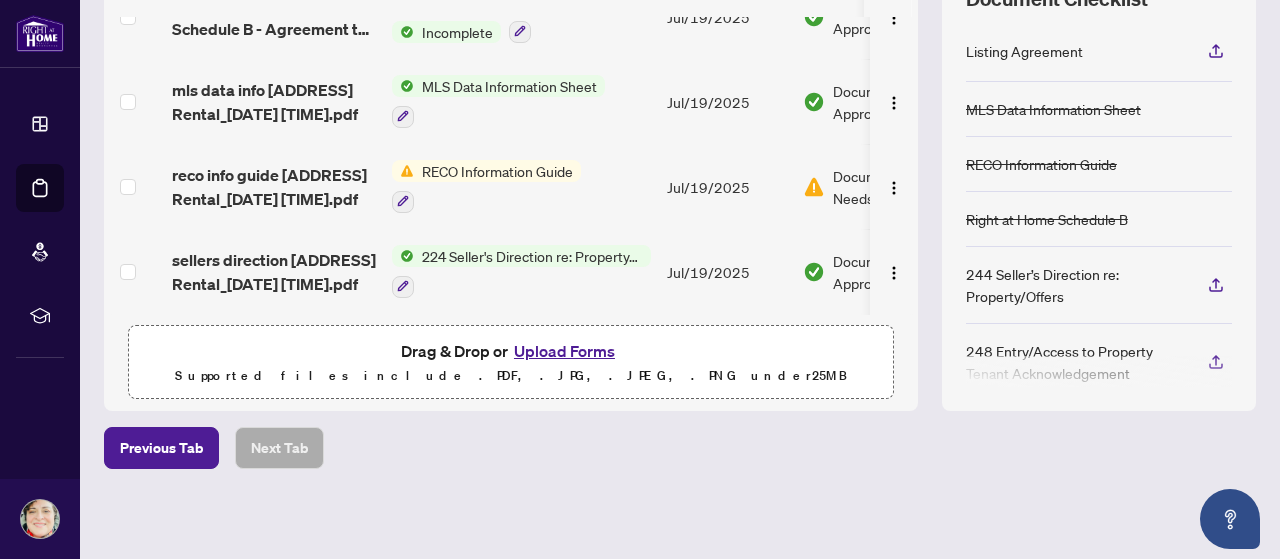 click on "Upload Forms" at bounding box center (564, 351) 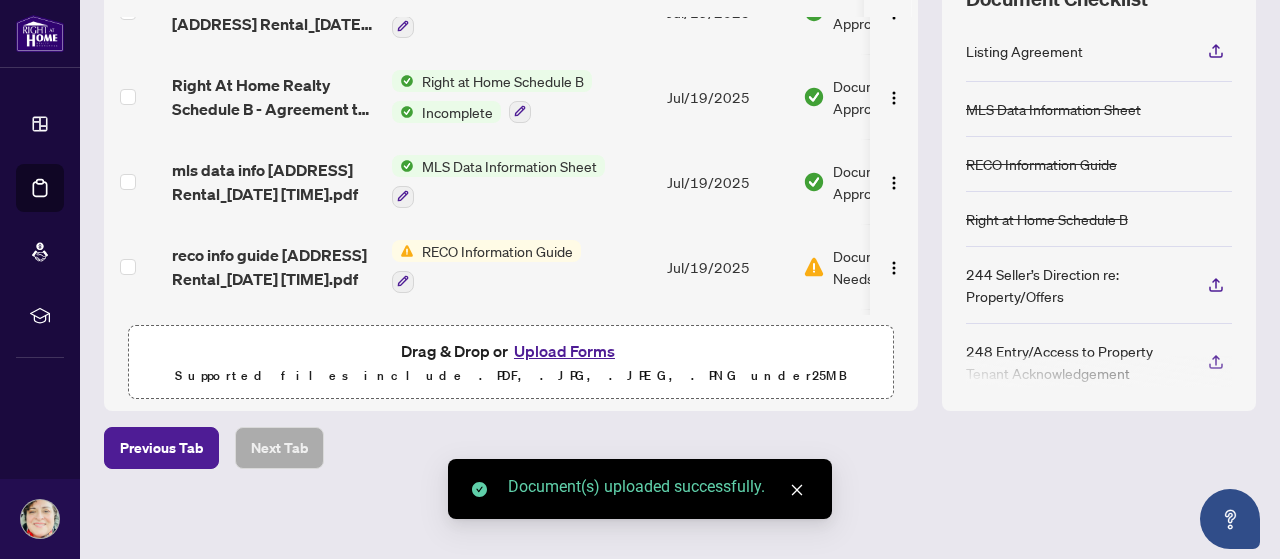 scroll, scrollTop: 0, scrollLeft: 0, axis: both 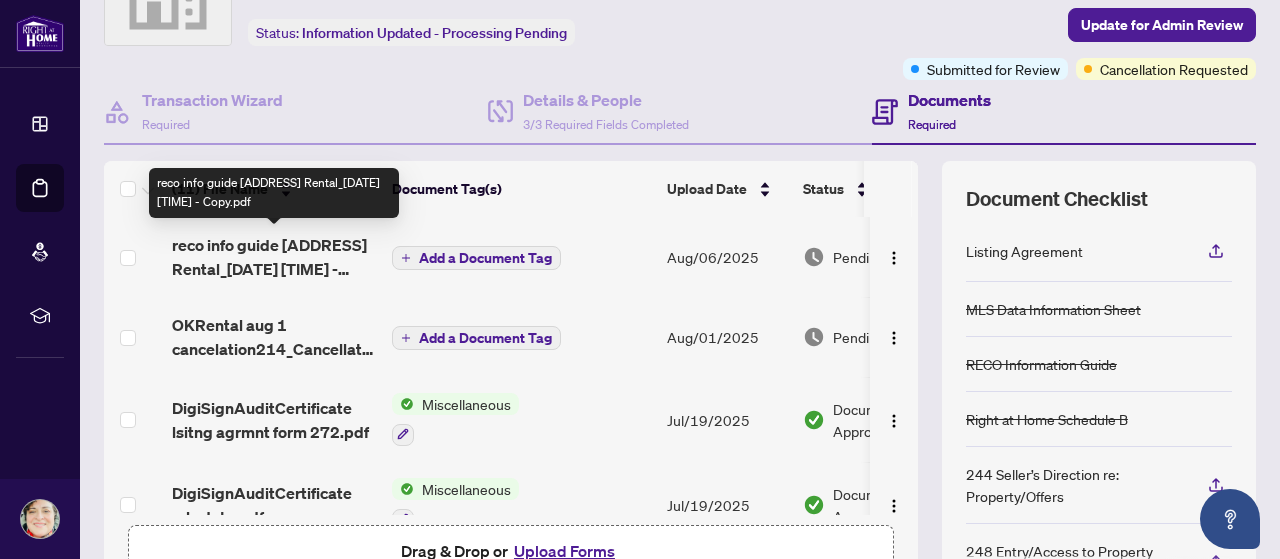 click on "reco info guide [ADDRESS] Rental_[DATE] [TIME] - Copy.pdf" at bounding box center (274, 257) 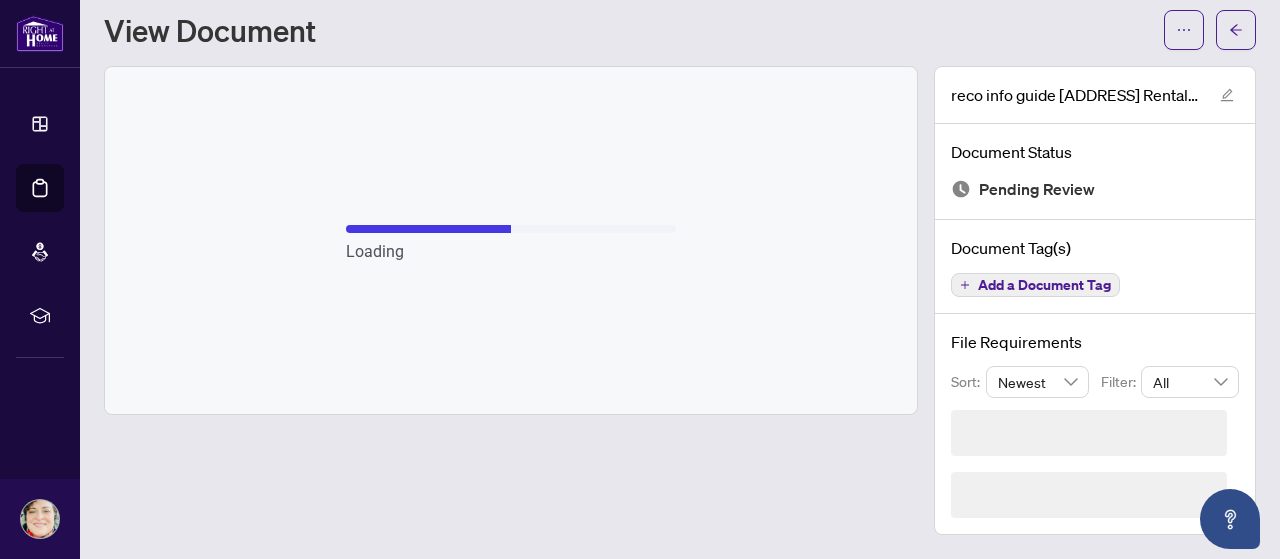 scroll, scrollTop: 0, scrollLeft: 0, axis: both 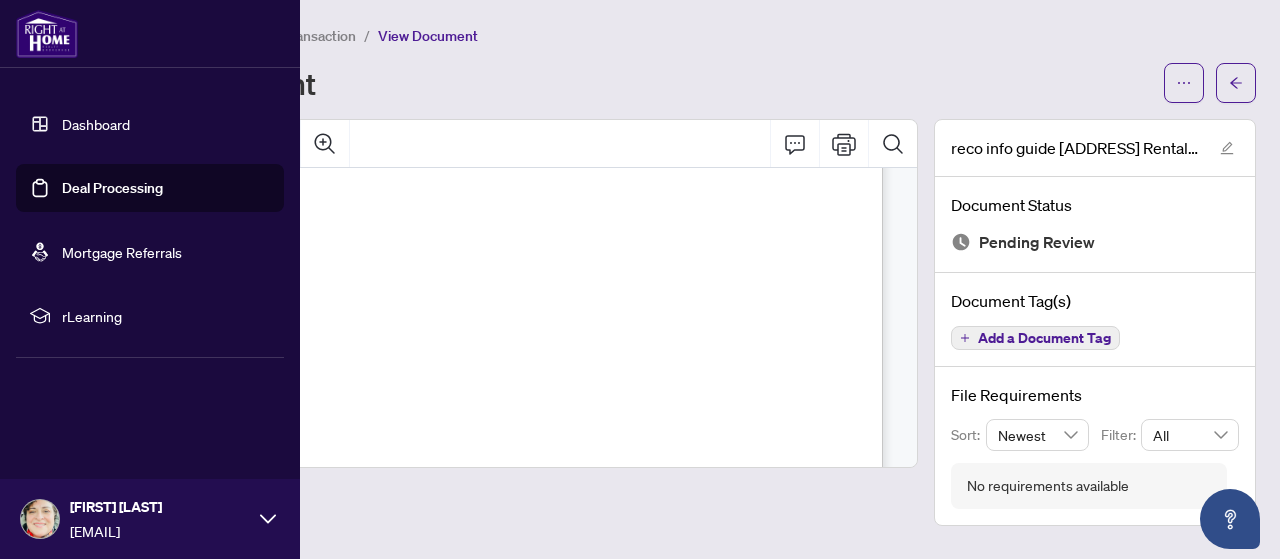 click on "Deal Processing" at bounding box center [112, 188] 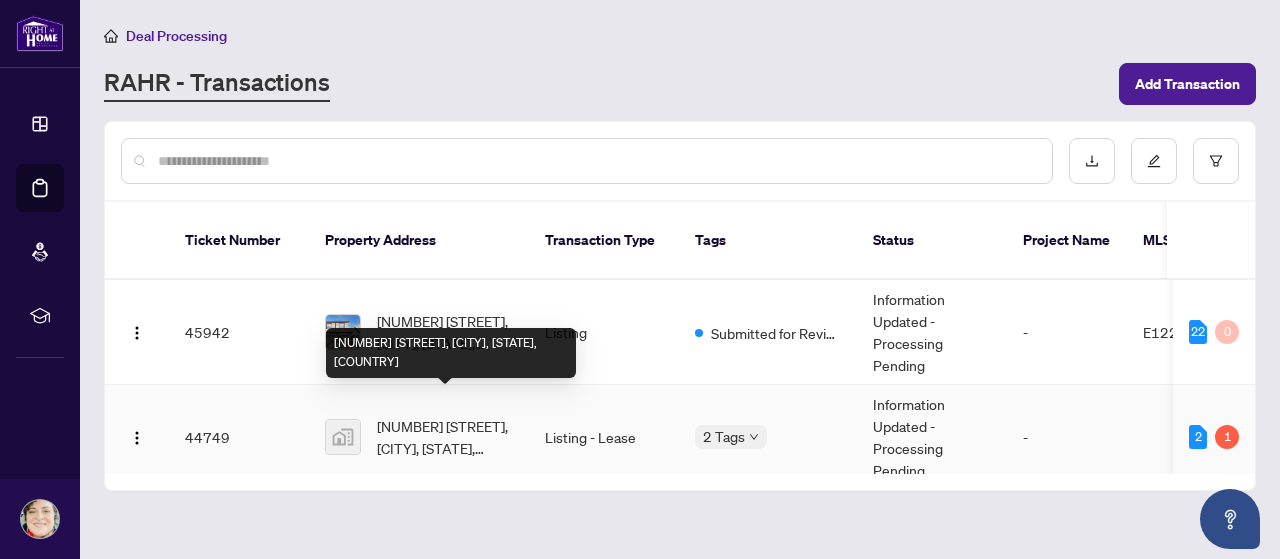 click on "[NUMBER] [STREET], [CITY], [STATE], [COUNTRY]" at bounding box center [445, 437] 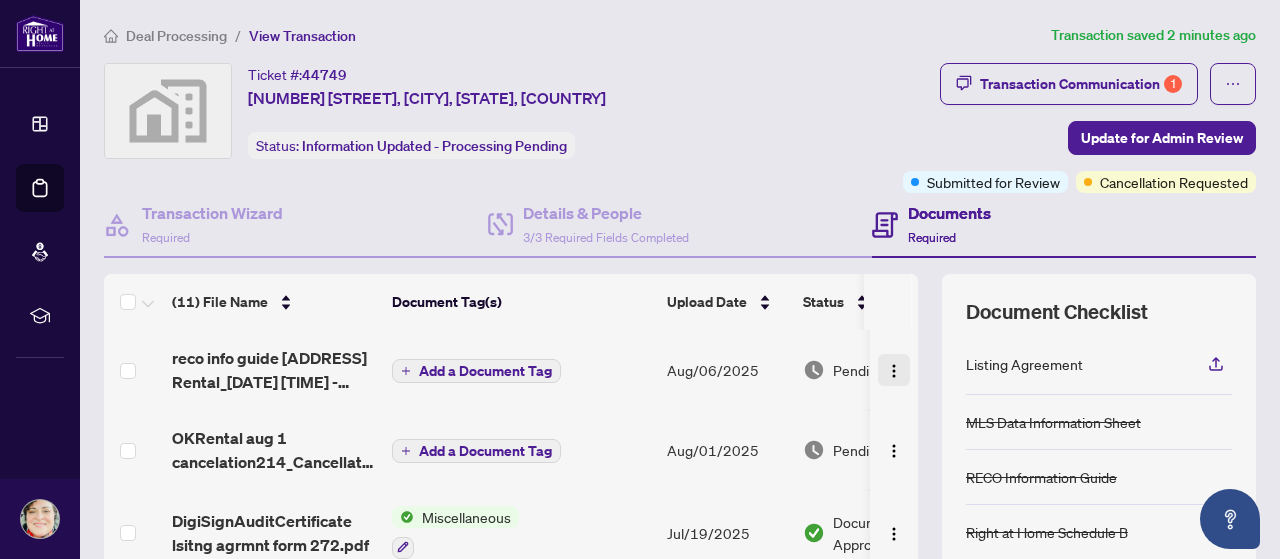 click at bounding box center [894, 371] 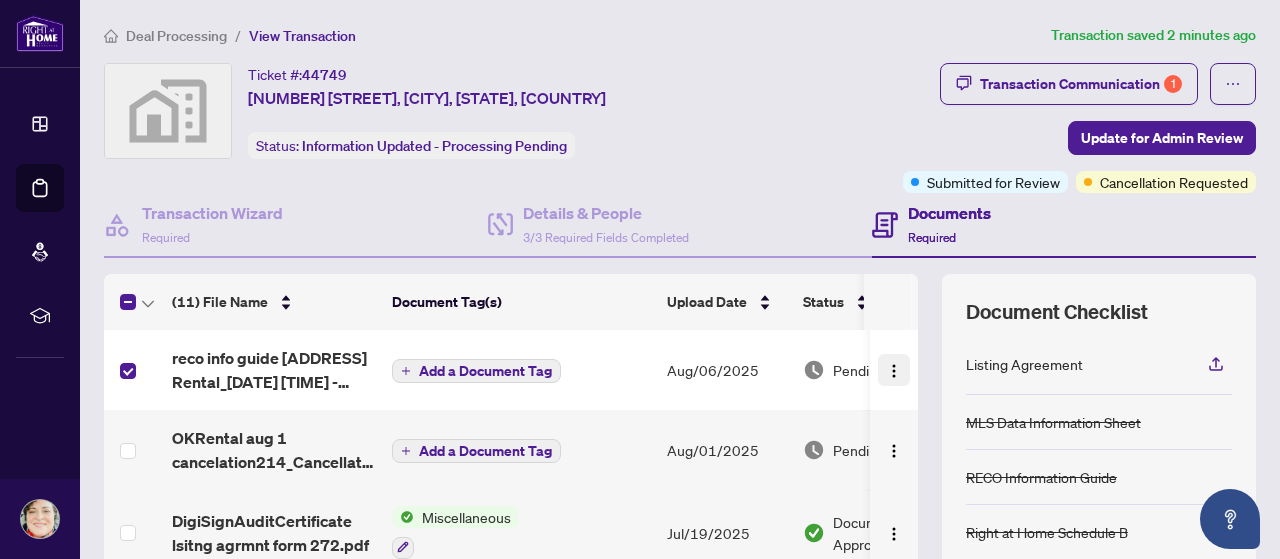 click at bounding box center (894, 371) 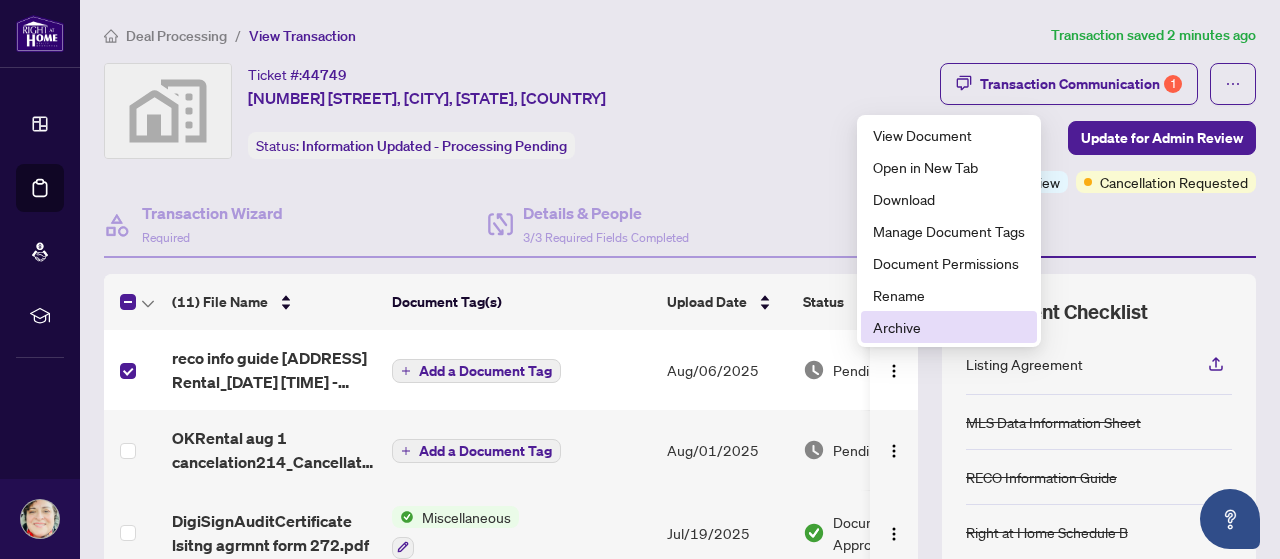 click on "Archive" at bounding box center [949, 327] 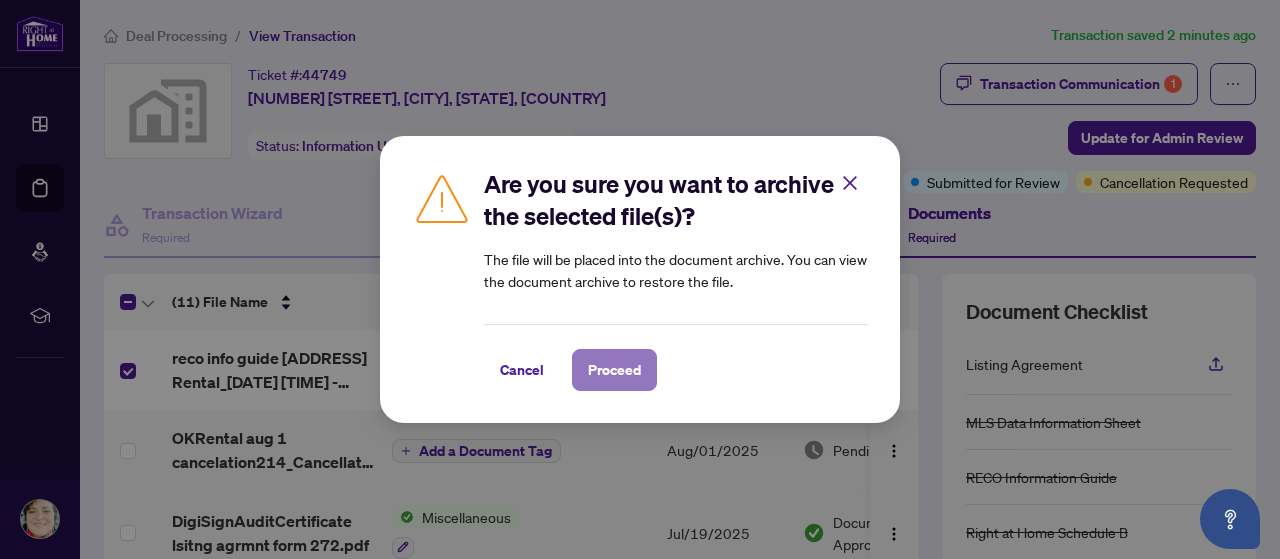 click on "Proceed" at bounding box center [614, 370] 